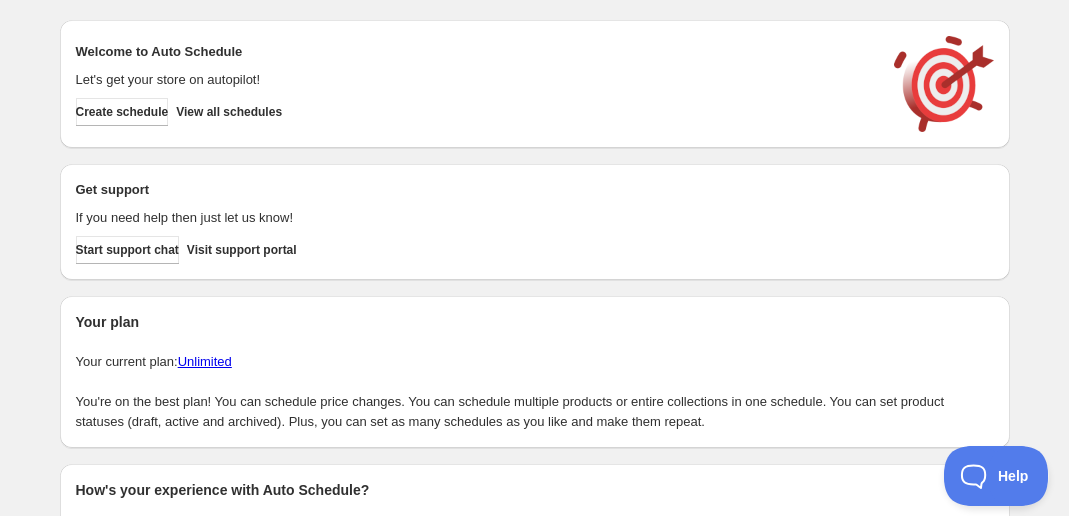 scroll, scrollTop: 0, scrollLeft: 0, axis: both 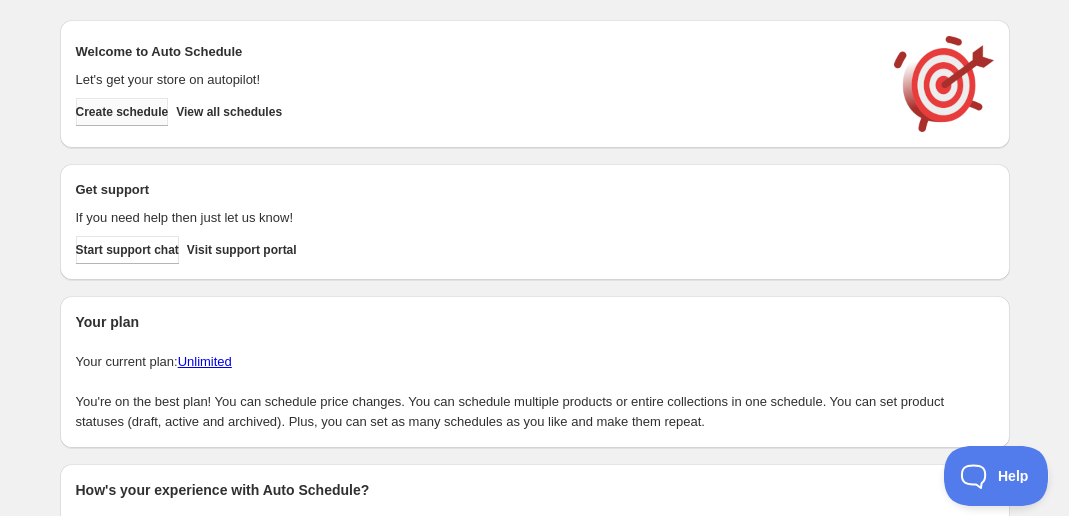 click on "Create schedule" at bounding box center (122, 112) 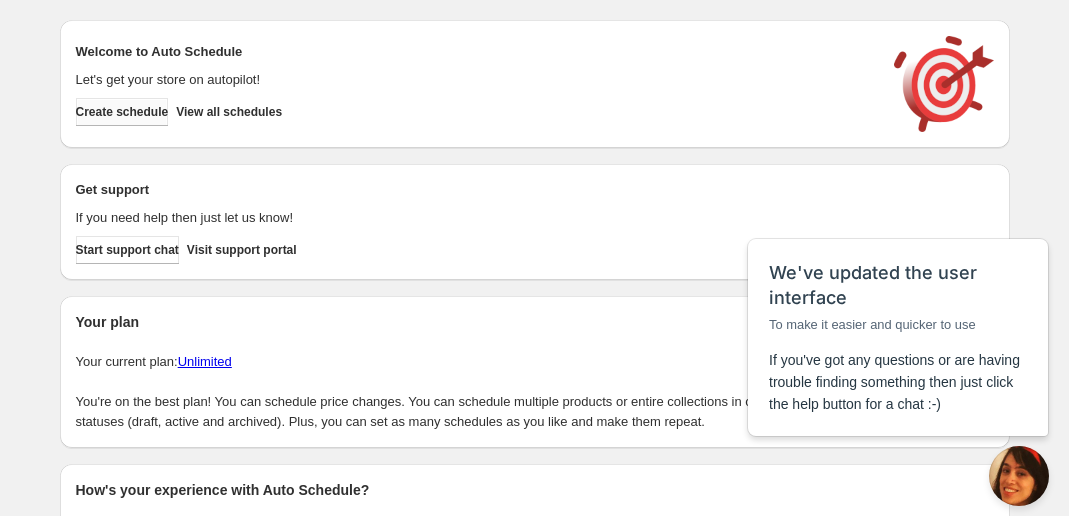 scroll, scrollTop: 0, scrollLeft: 0, axis: both 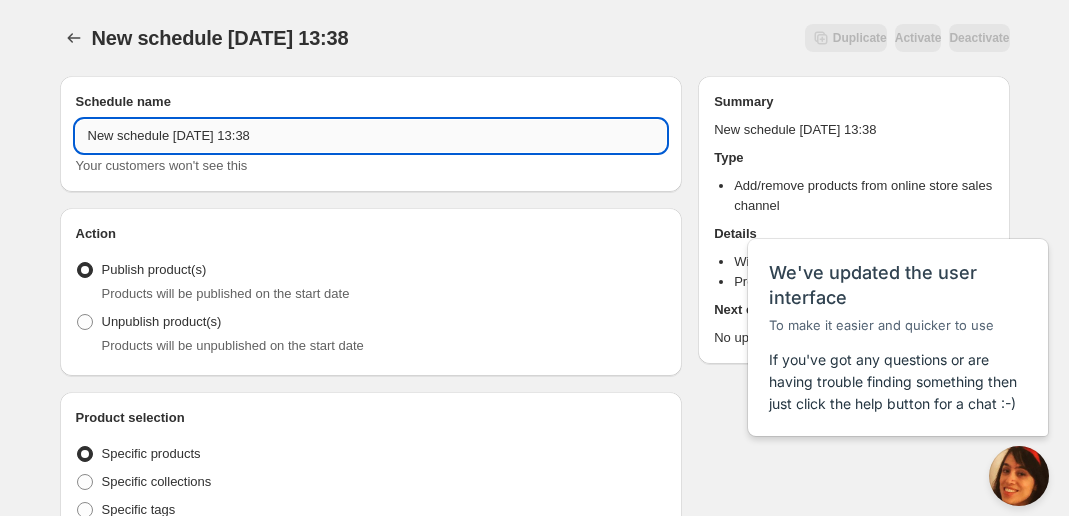 click on "New schedule [DATE] 13:38" at bounding box center [371, 136] 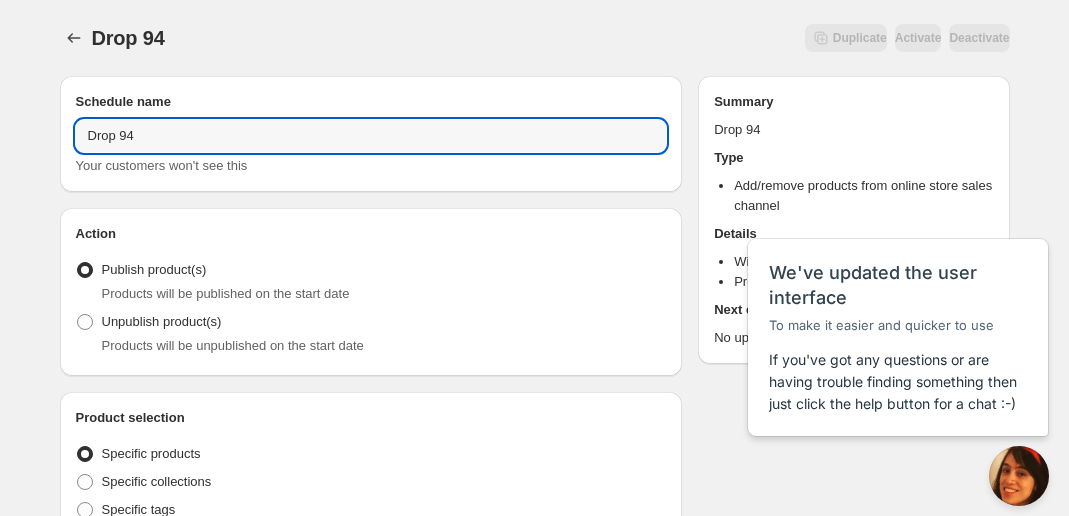 type on "Drop 94" 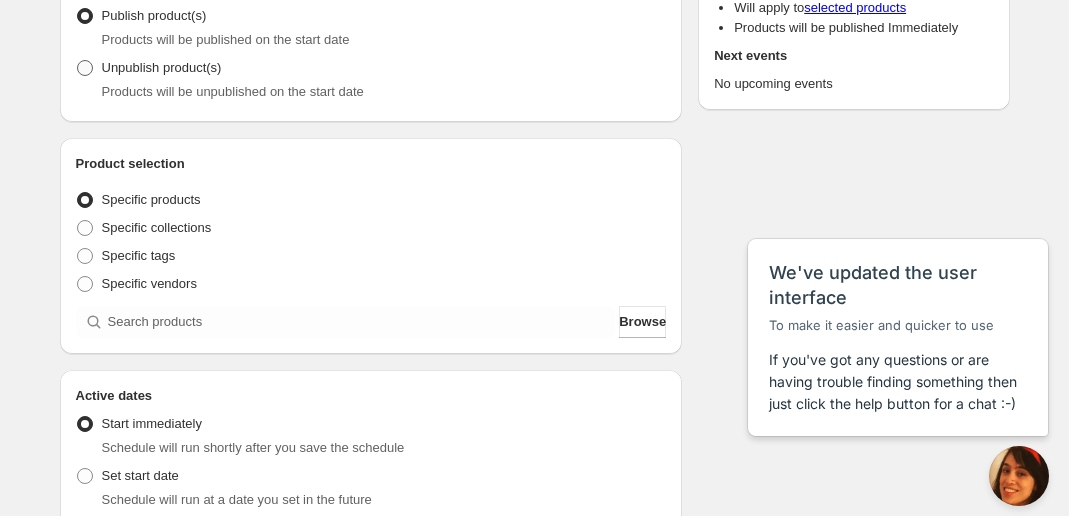 scroll, scrollTop: 256, scrollLeft: 0, axis: vertical 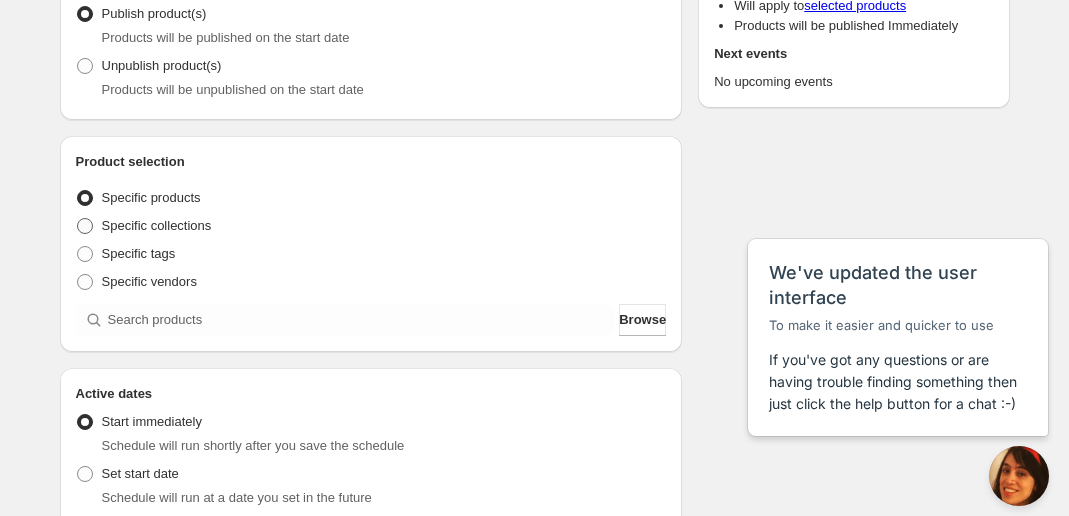 click on "Specific collections" at bounding box center (157, 225) 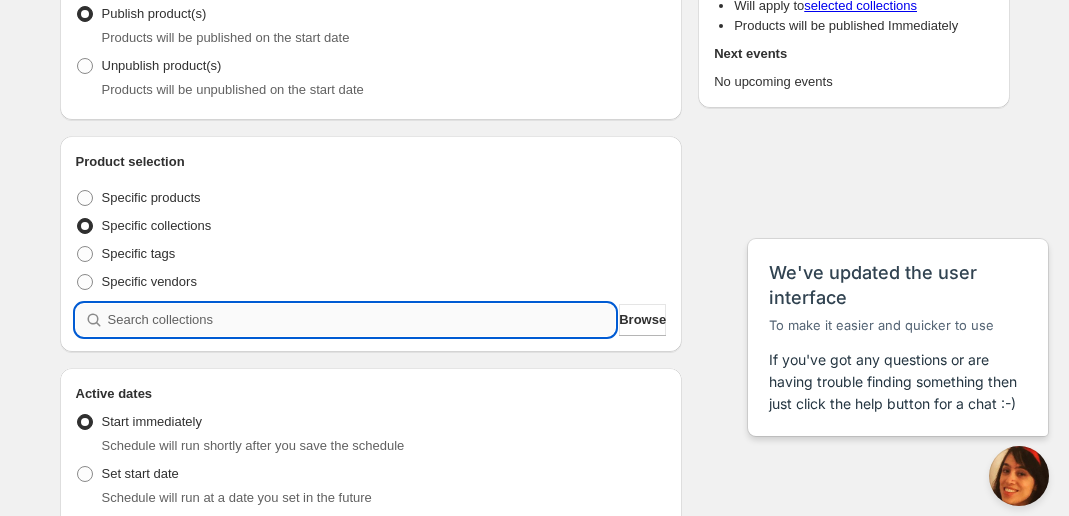 click at bounding box center [362, 320] 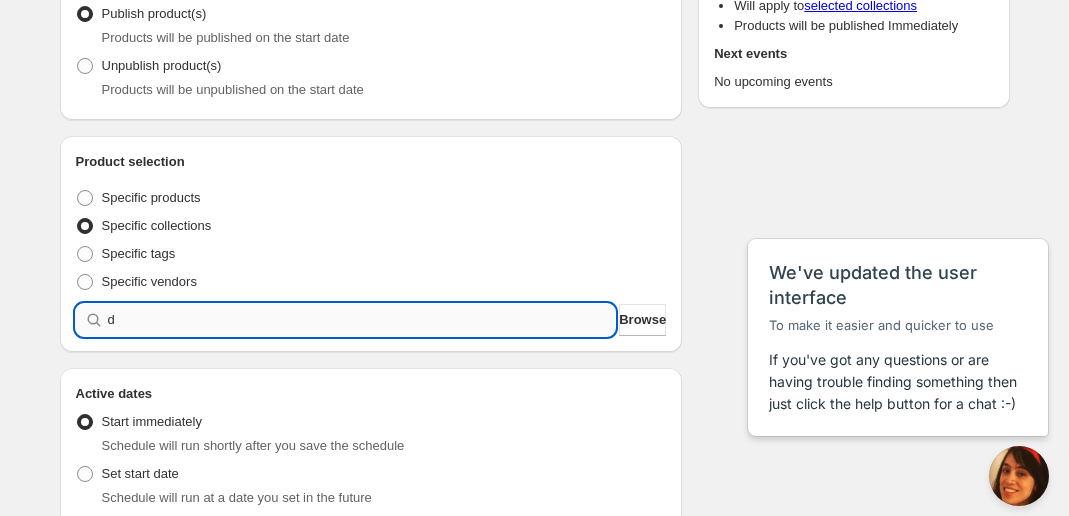 type 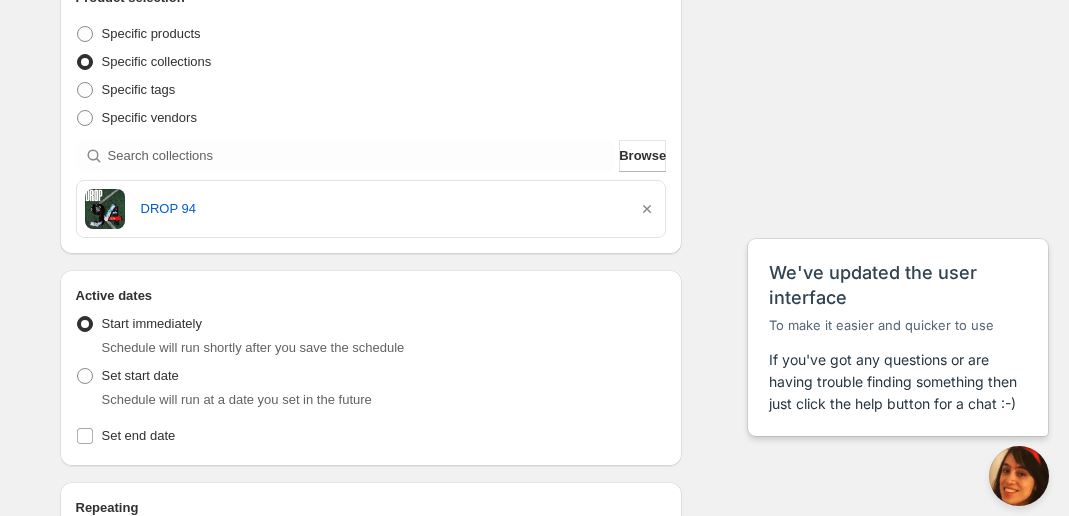 scroll, scrollTop: 472, scrollLeft: 0, axis: vertical 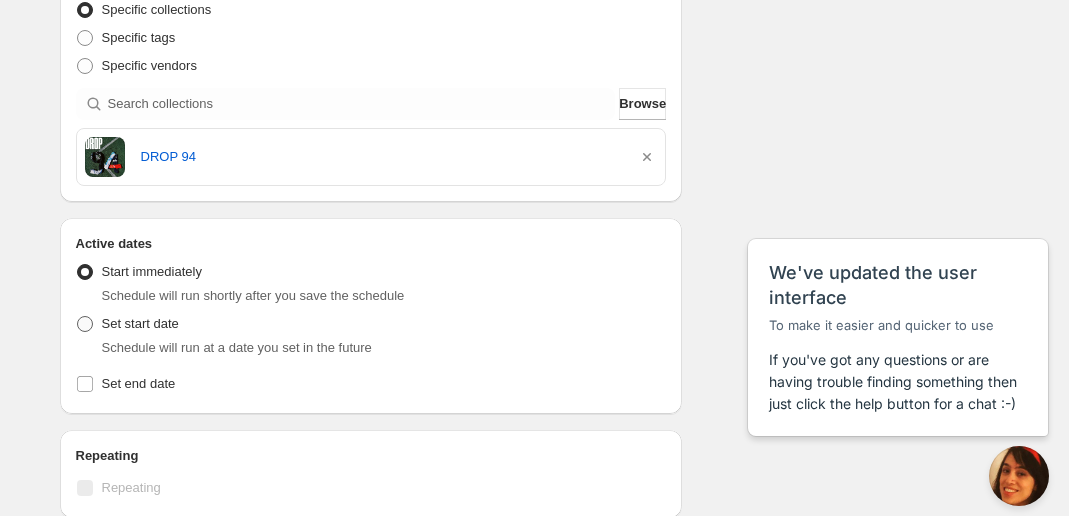 click on "Set start date" at bounding box center (140, 323) 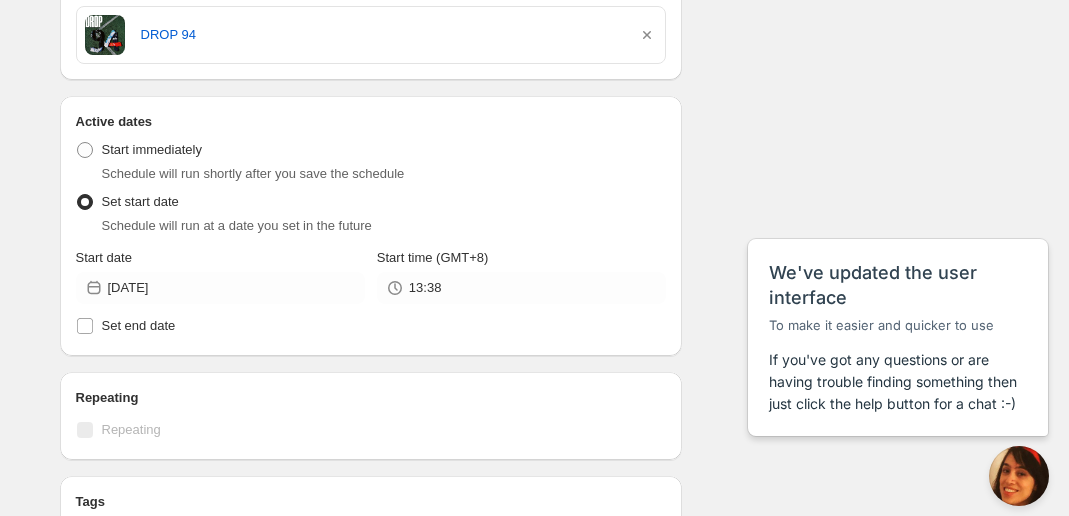 scroll, scrollTop: 673, scrollLeft: 0, axis: vertical 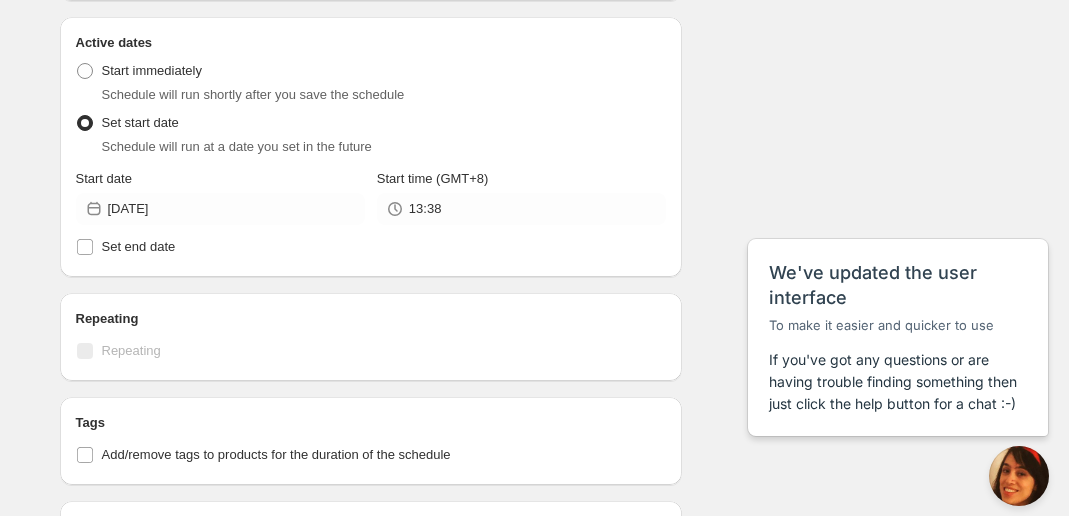 click on "Active Date Type Start immediately Schedule will run shortly after you save the schedule Set start date Schedule will run at a date you set in the future Start date [DATE] Start time (GMT+8) 13:38 Set end date" at bounding box center [371, 157] 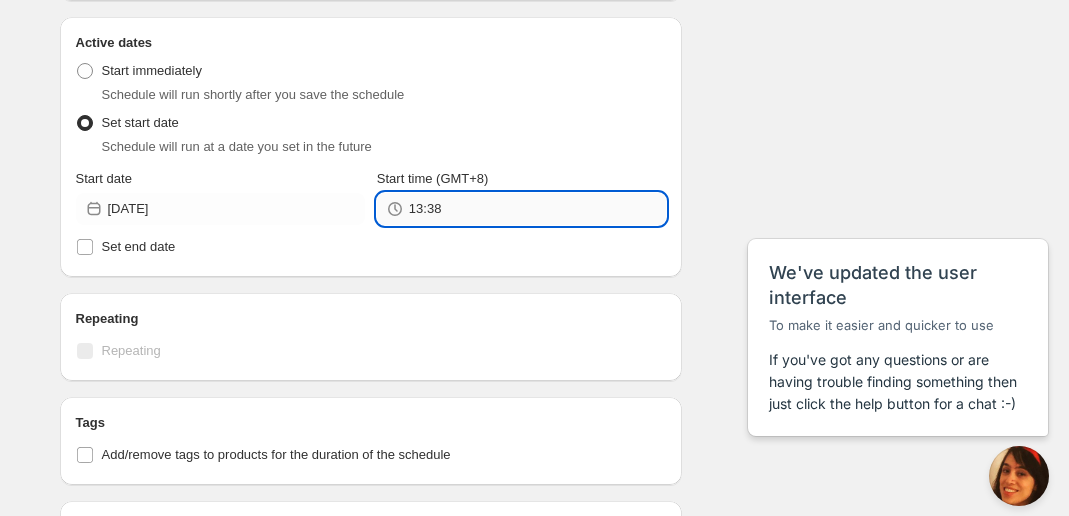 click on "13:38" at bounding box center [537, 209] 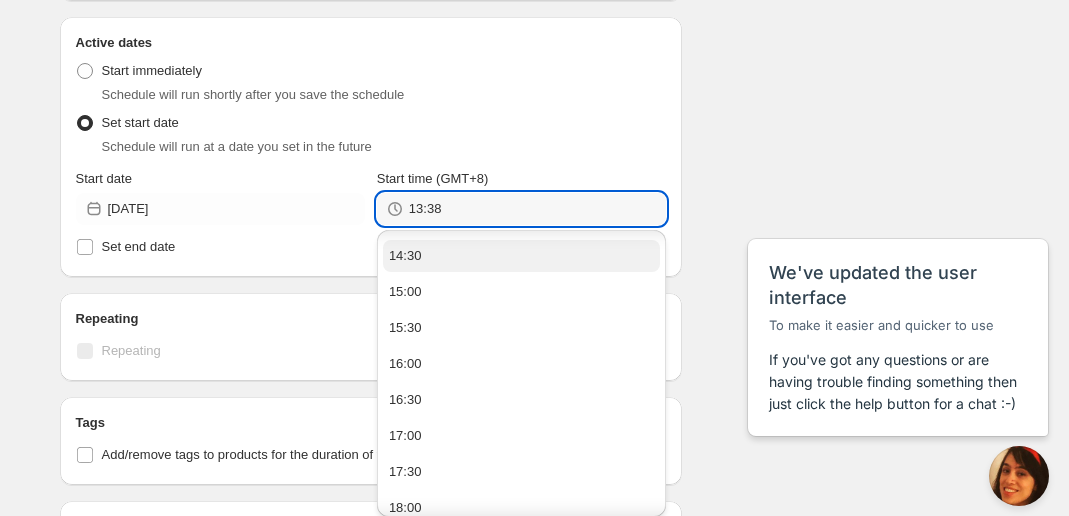 scroll, scrollTop: 78, scrollLeft: 0, axis: vertical 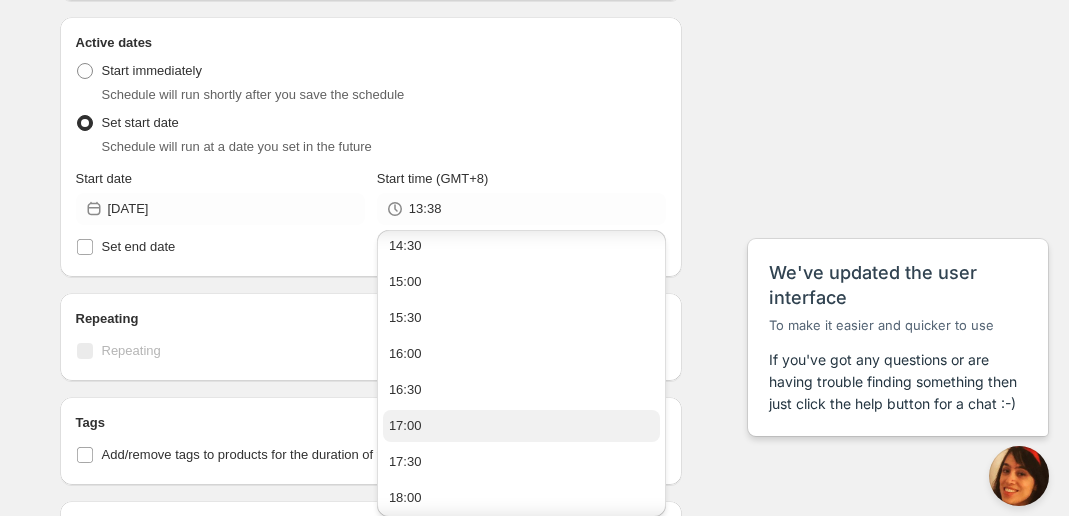 click on "17:00" at bounding box center [521, 426] 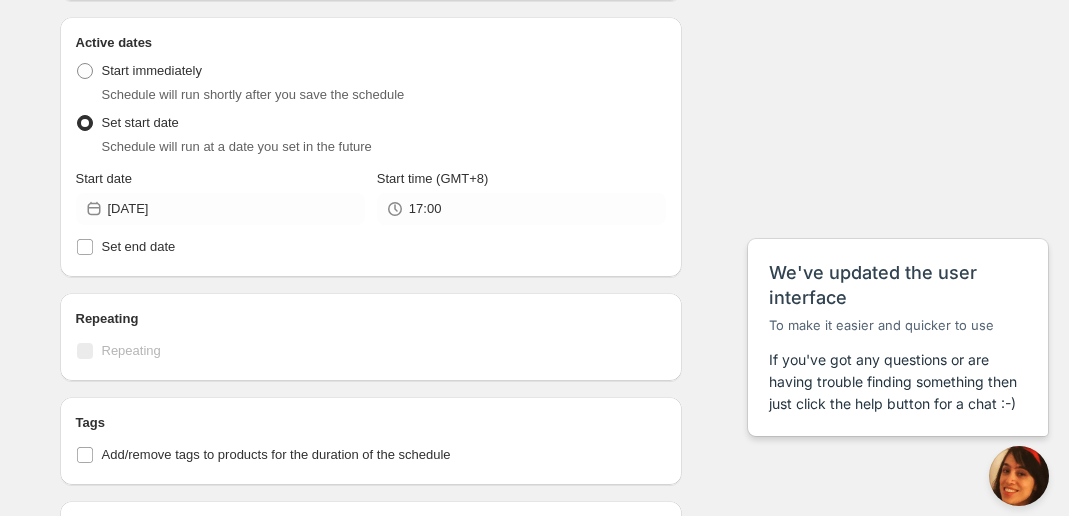 click on "Active dates Active Date Type Start immediately Schedule will run shortly after you save the schedule Set start date Schedule will run at a date you set in the future Start date [DATE] Start time (GMT+8) 17:00 Set end date" at bounding box center [371, 147] 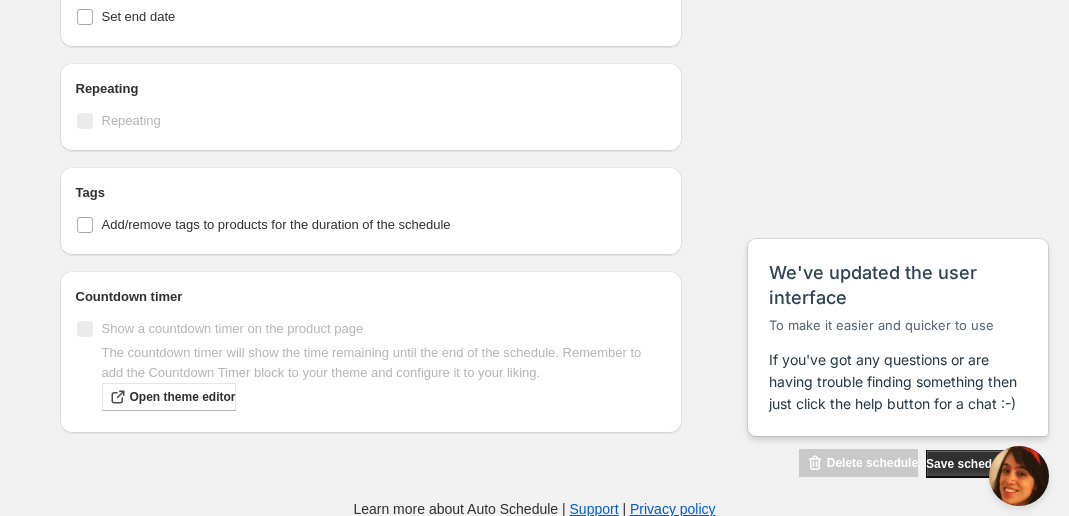 scroll, scrollTop: 889, scrollLeft: 0, axis: vertical 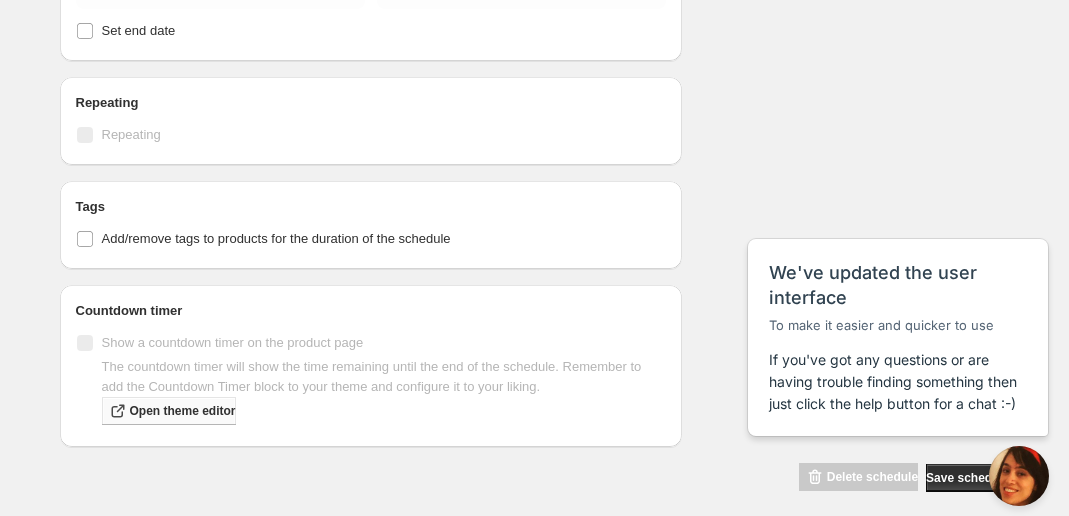 click on "Open theme editor" at bounding box center [183, 411] 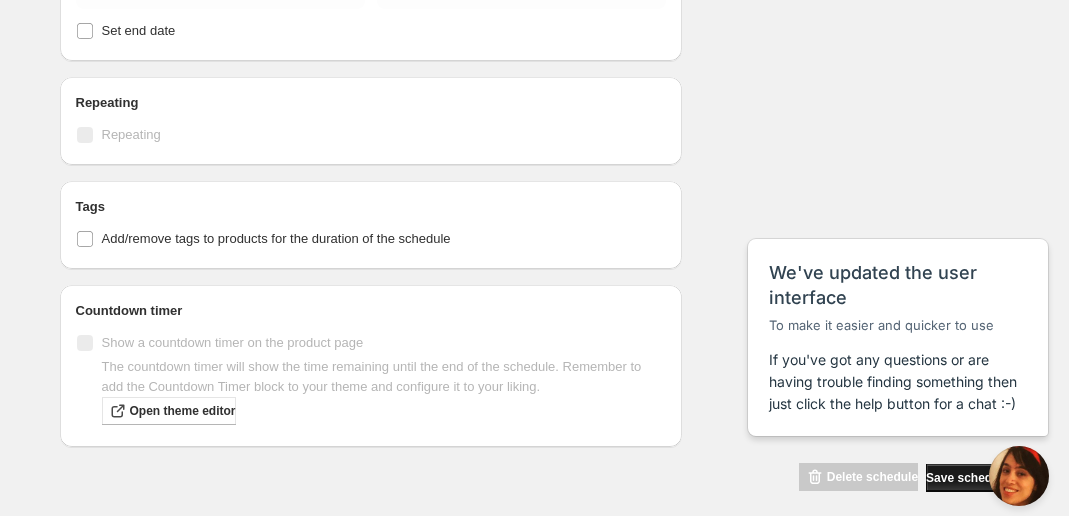 click on "Save schedule" at bounding box center [967, 478] 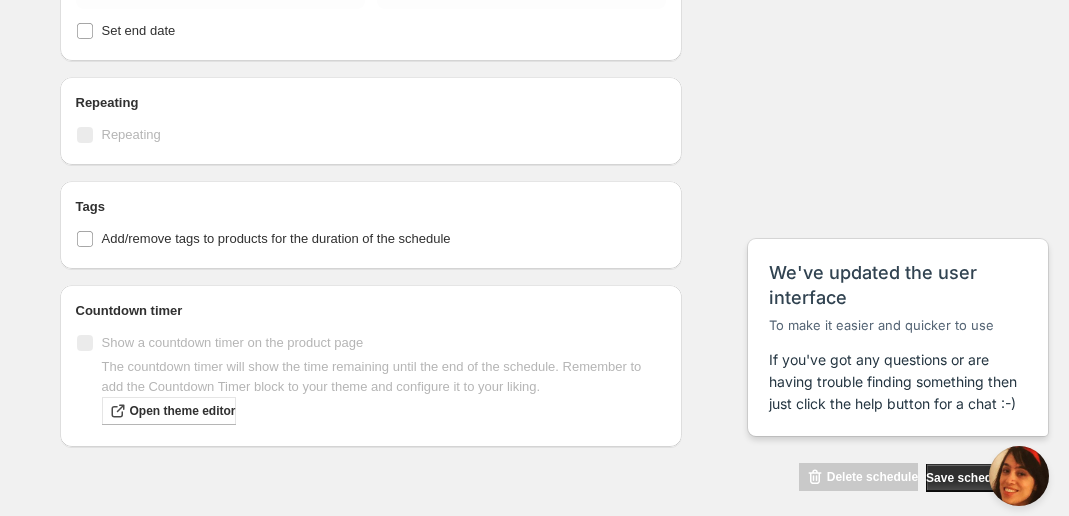 scroll, scrollTop: 0, scrollLeft: 0, axis: both 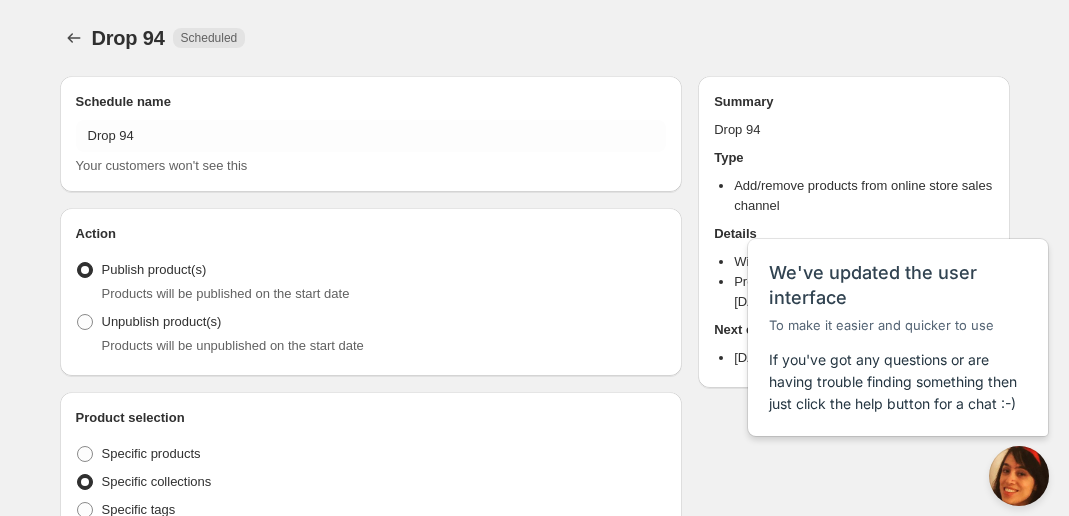 radio on "true" 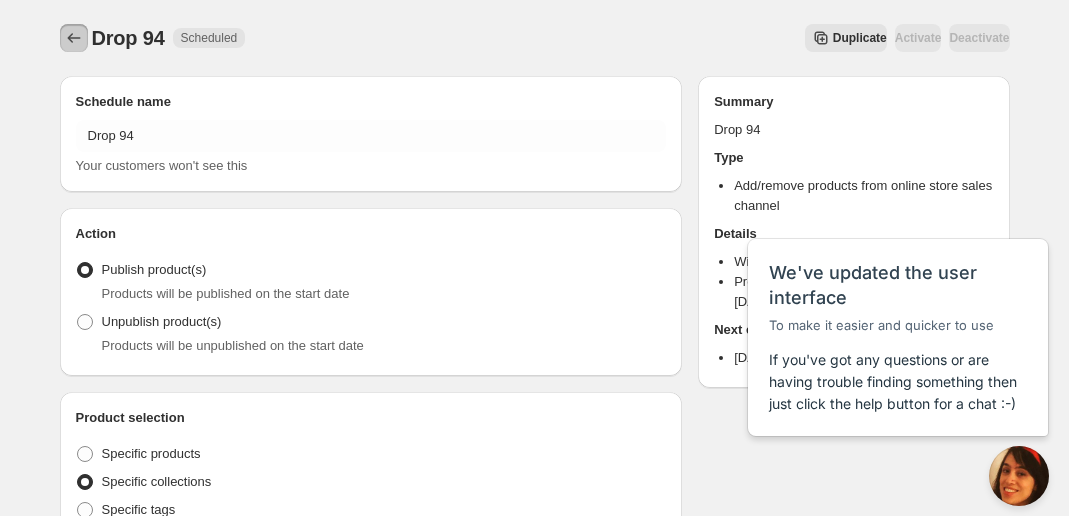 click at bounding box center (74, 38) 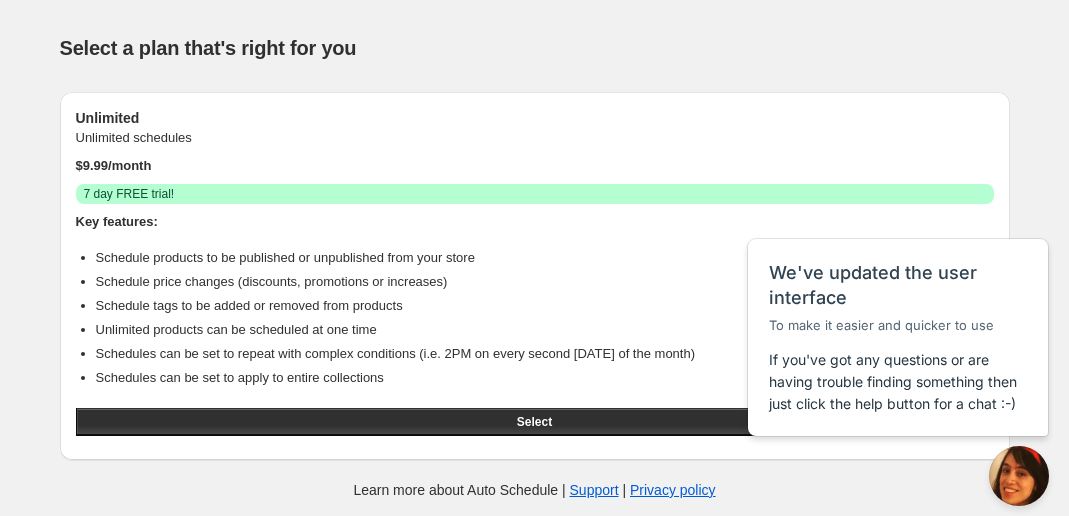 scroll, scrollTop: 11, scrollLeft: 0, axis: vertical 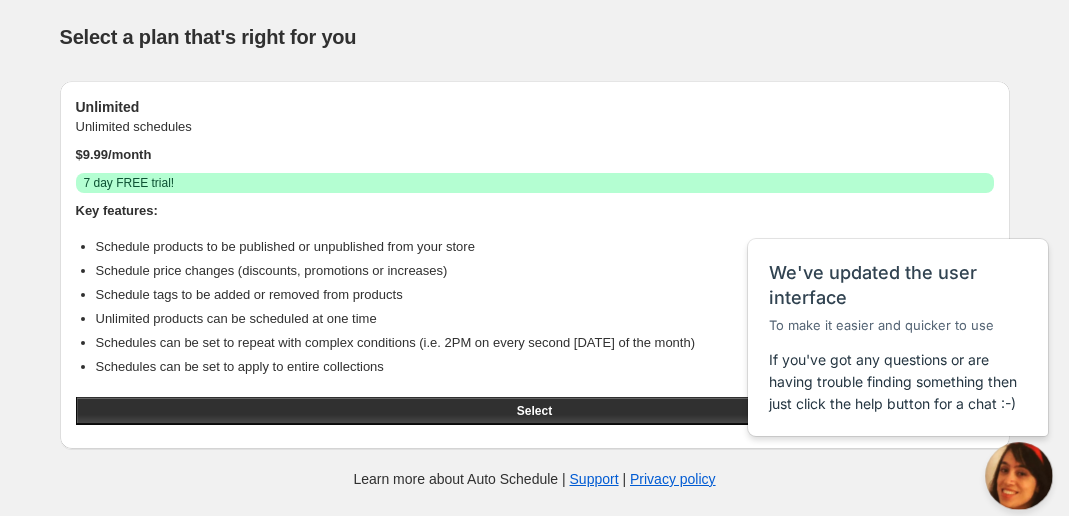 click on "Help" at bounding box center (1015, 472) 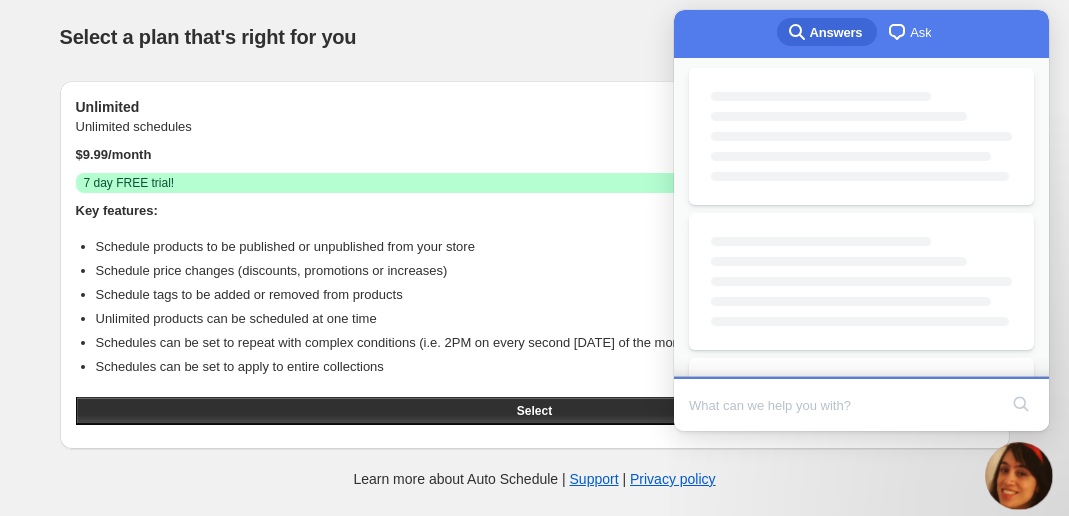 scroll, scrollTop: 0, scrollLeft: 0, axis: both 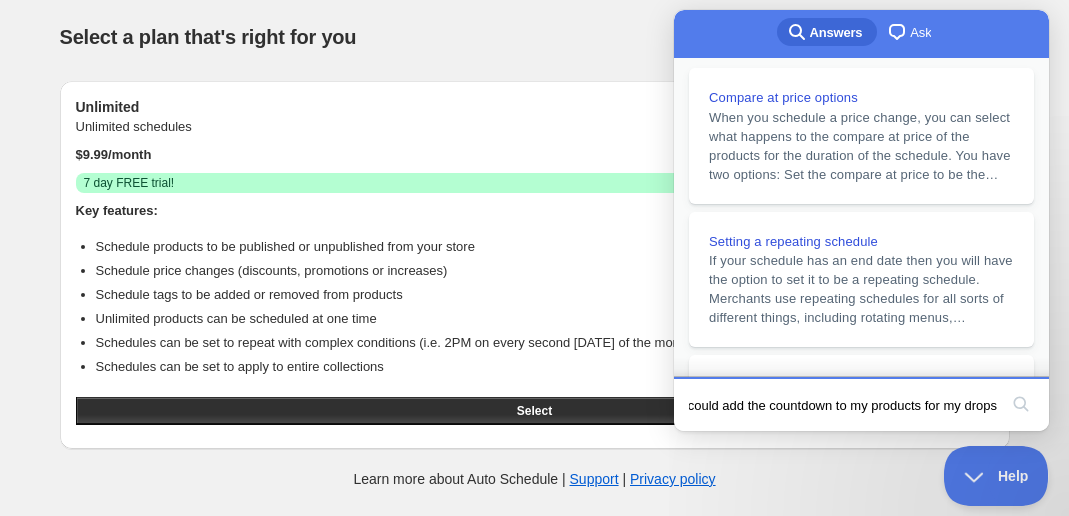 type on "Hi i was wondering how i could add the countdown to my products for my drops" 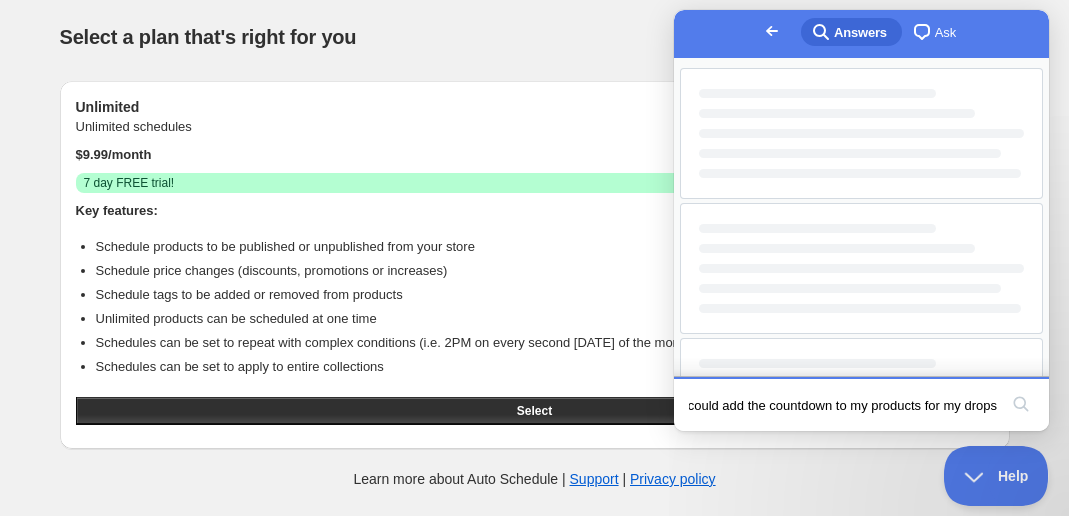 scroll, scrollTop: 0, scrollLeft: 0, axis: both 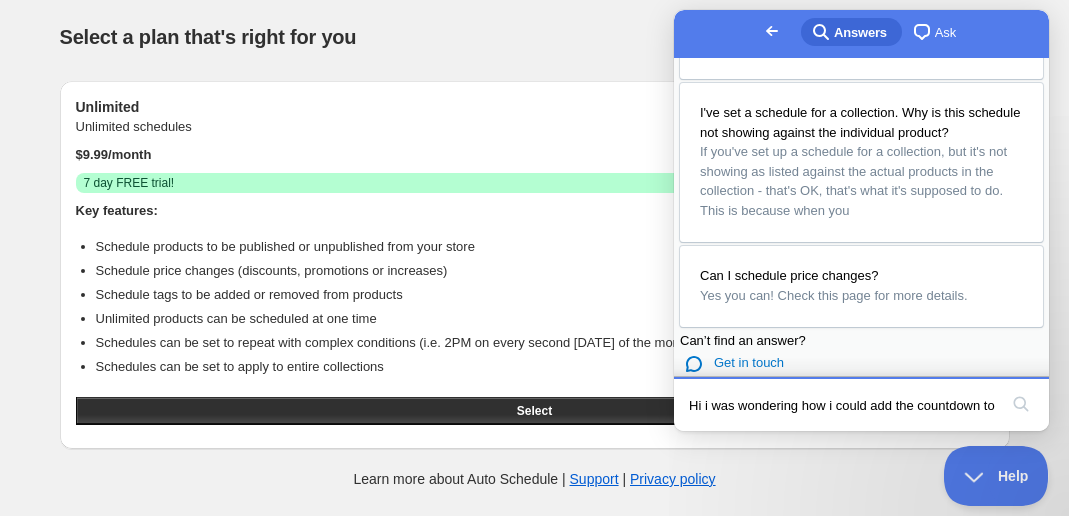 click on "Hi i was wondering how i could add the countdown to my products for my drops" at bounding box center [843, 405] 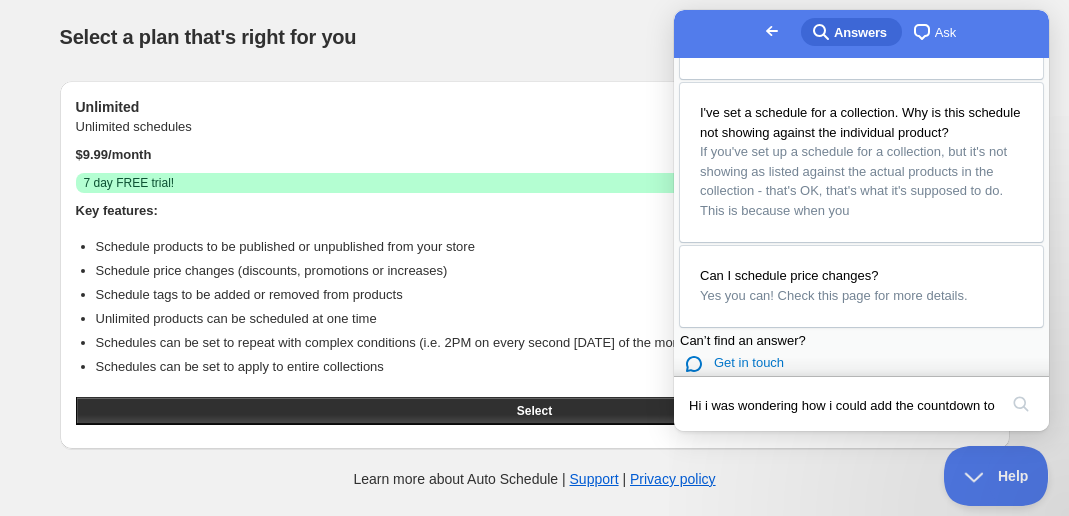 click on "chat-square Ask" at bounding box center (933, 32) 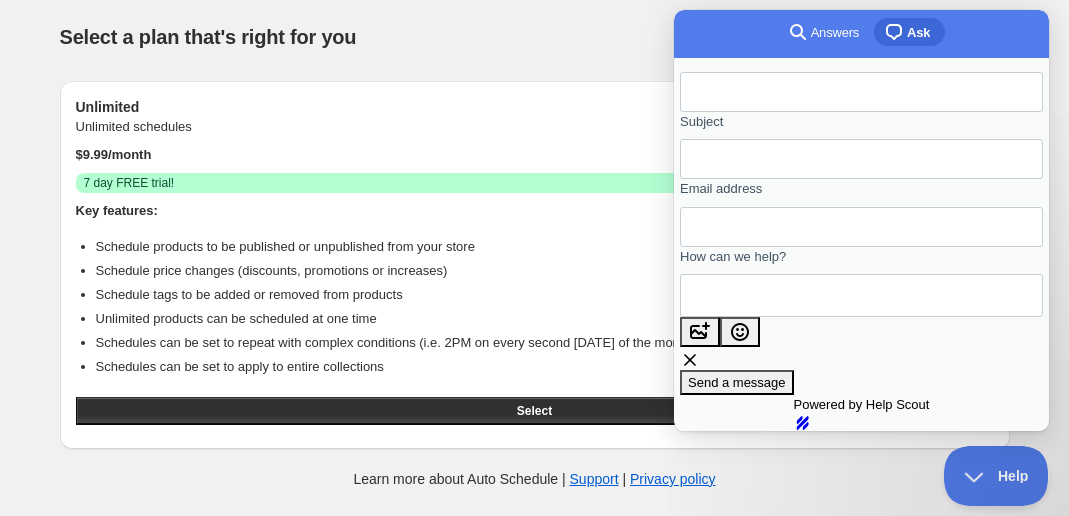 scroll, scrollTop: 0, scrollLeft: 0, axis: both 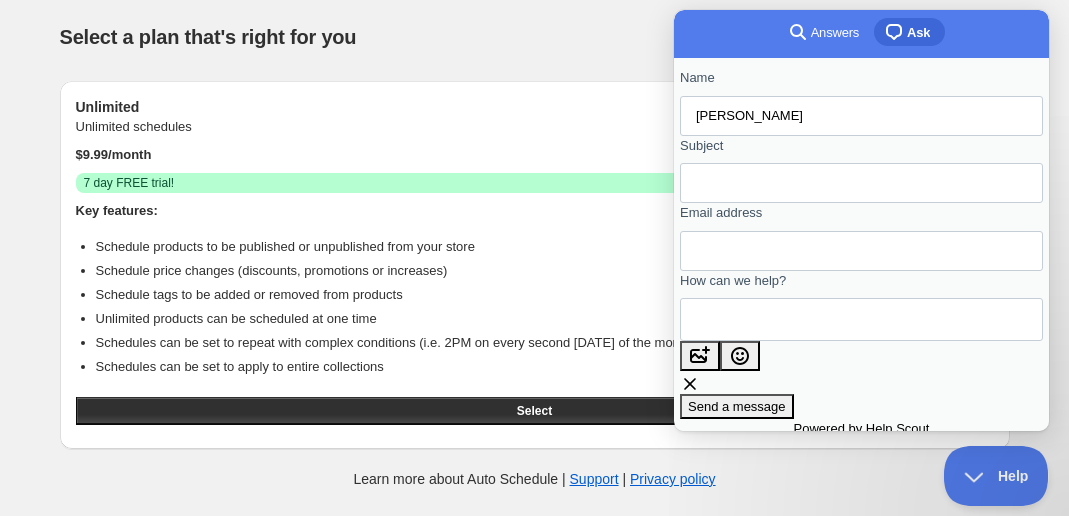 type on "[PERSON_NAME]" 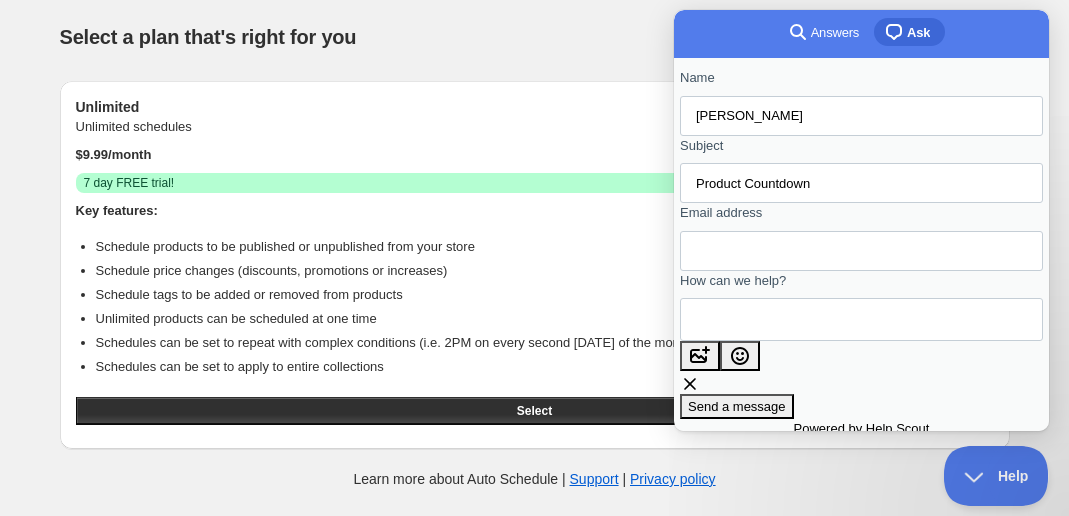 type on "Product Countdown" 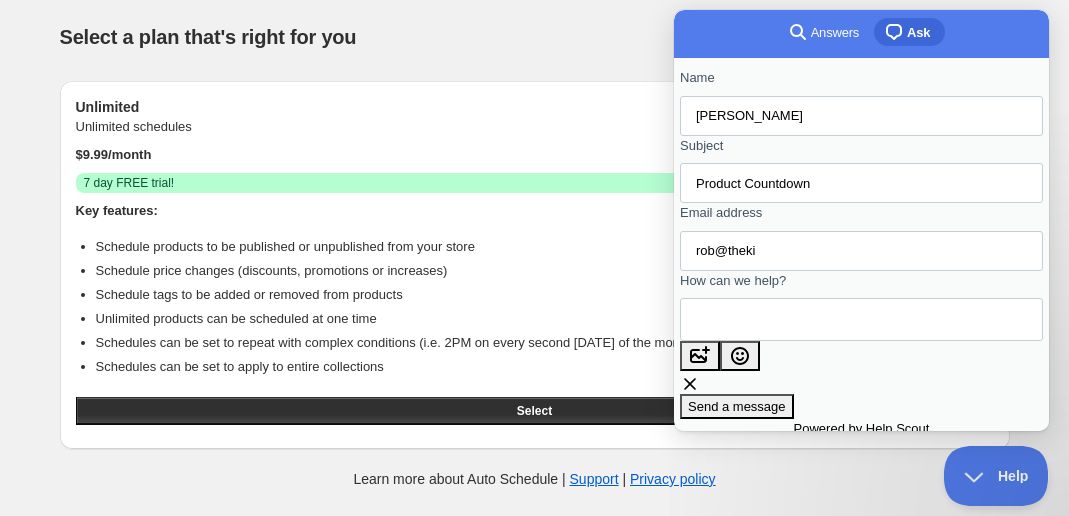 type on "[EMAIL_ADDRESS][DOMAIN_NAME]" 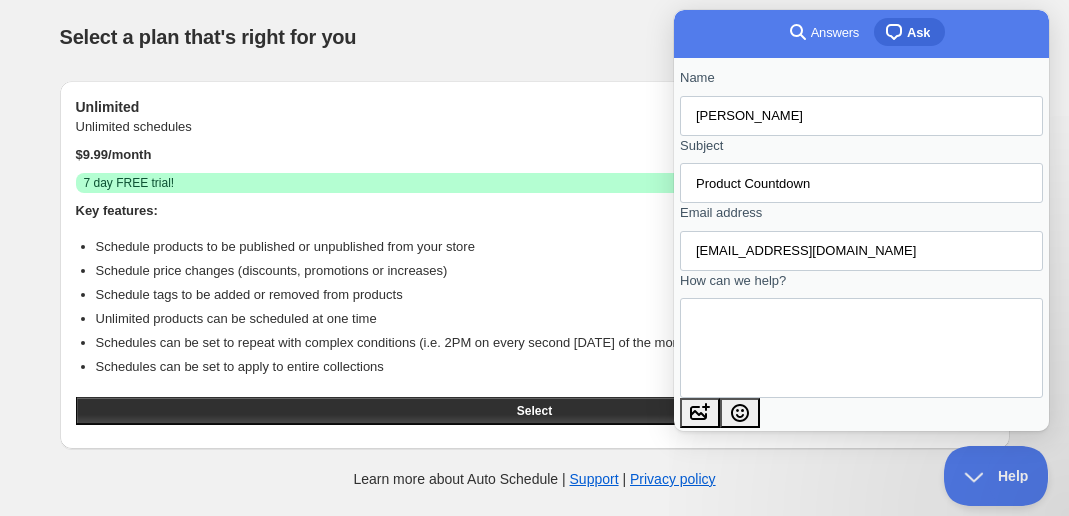 scroll, scrollTop: 1, scrollLeft: 0, axis: vertical 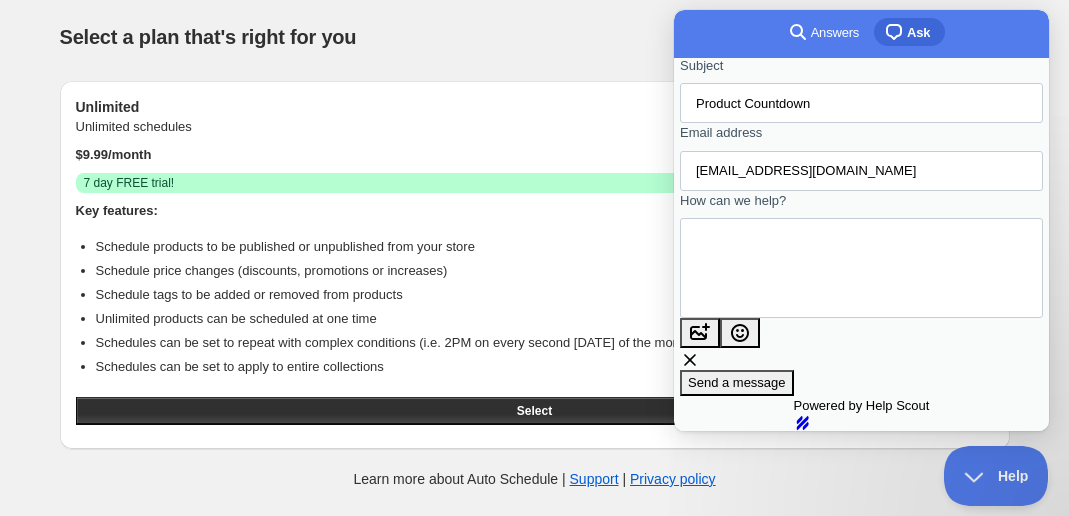 type on "Hi I see you guys have a feature to have the product up and then have a countdown for when it releases? I was wondering how it is possible to set this up. Thanks, [PERSON_NAME]" 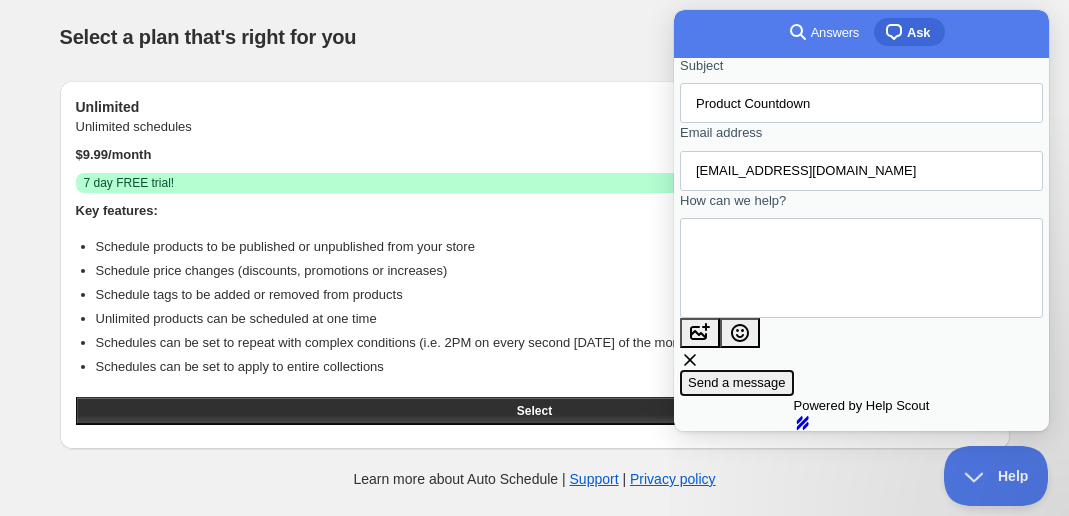 click on "Send a message" at bounding box center (737, 382) 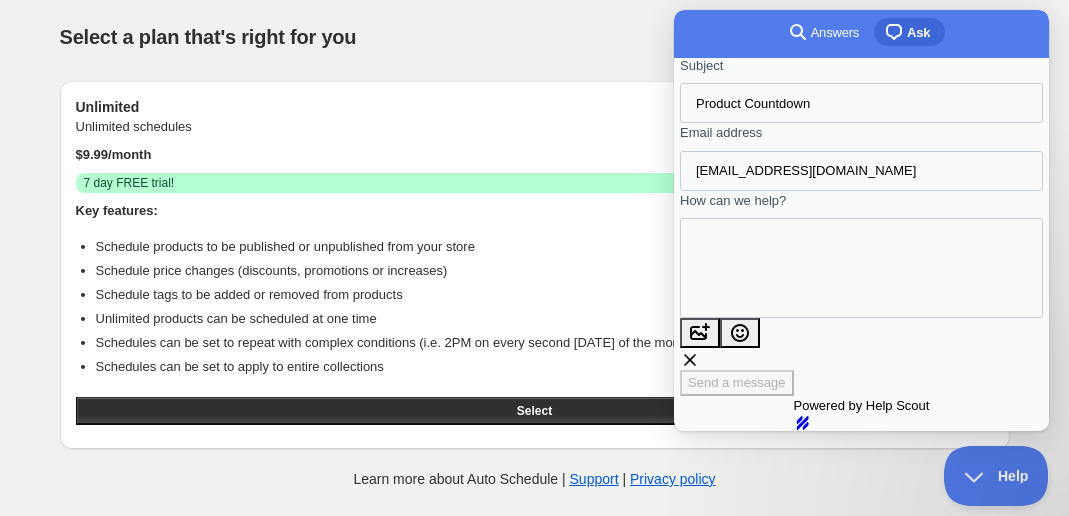 scroll, scrollTop: 0, scrollLeft: 0, axis: both 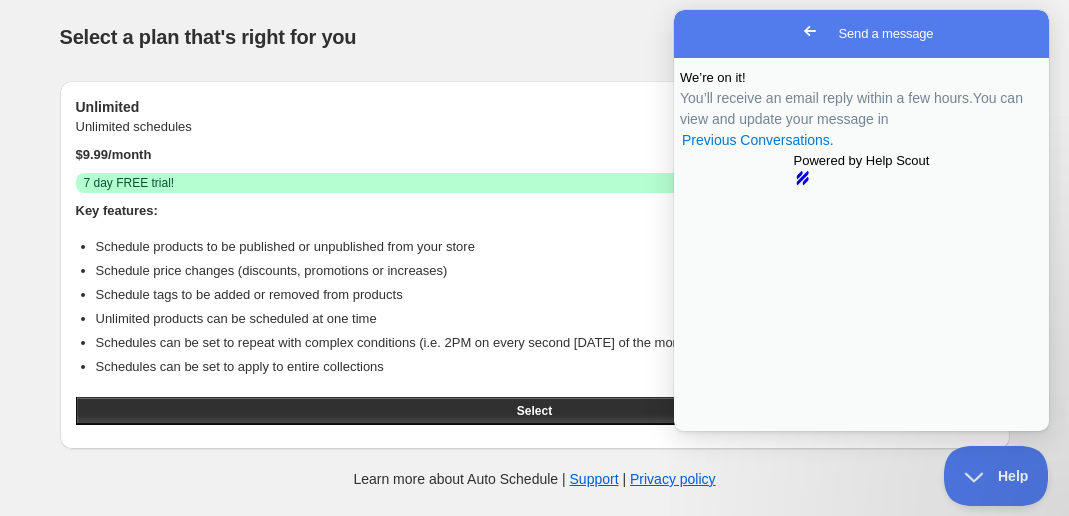 click on "Go back" at bounding box center (810, 31) 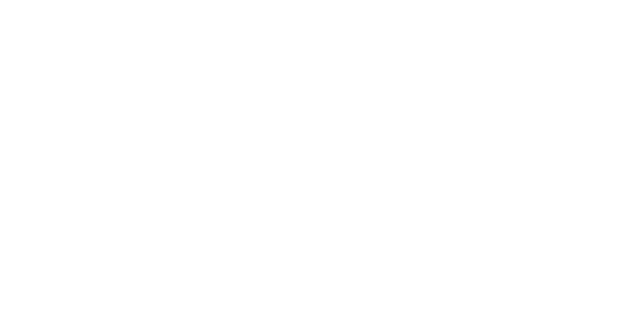 scroll, scrollTop: 0, scrollLeft: 0, axis: both 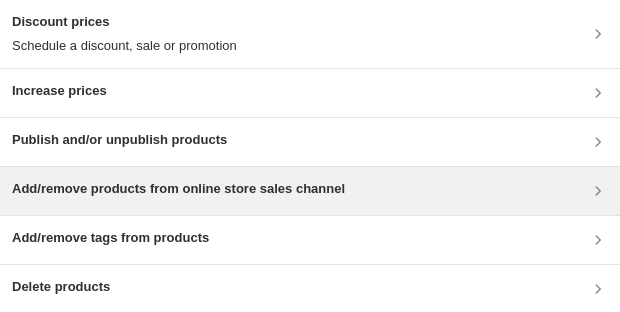 click on "Add/remove products from online store sales channel" at bounding box center [310, 191] 